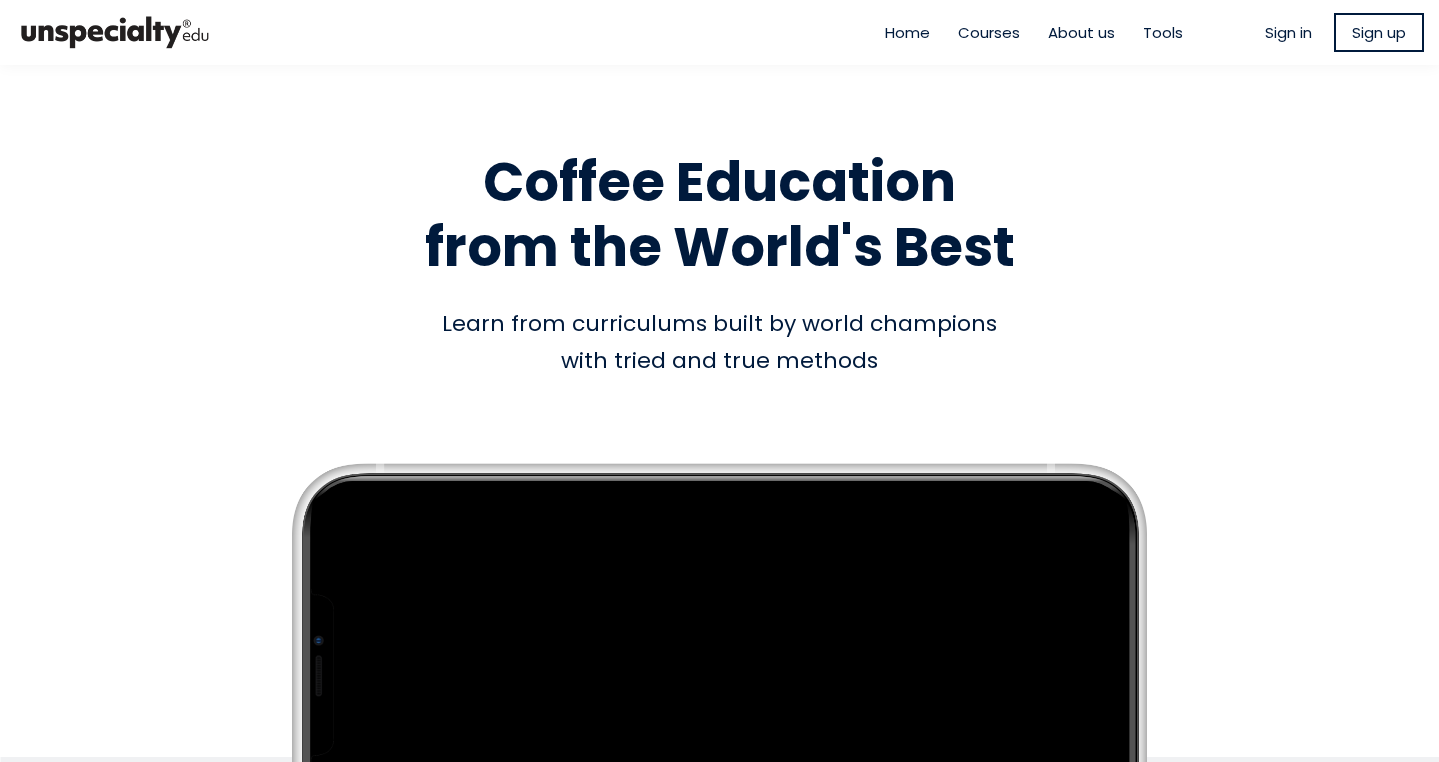 scroll, scrollTop: 0, scrollLeft: 0, axis: both 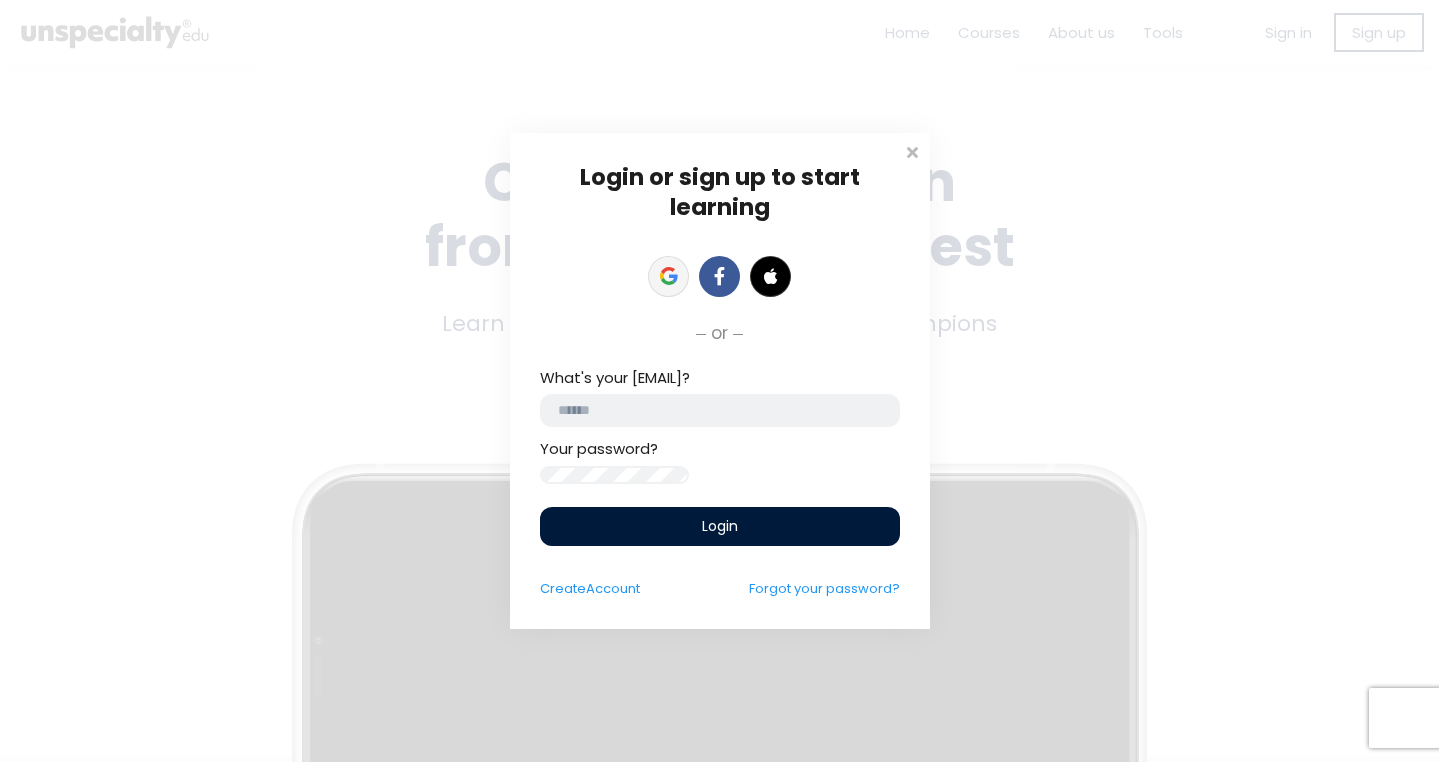 click 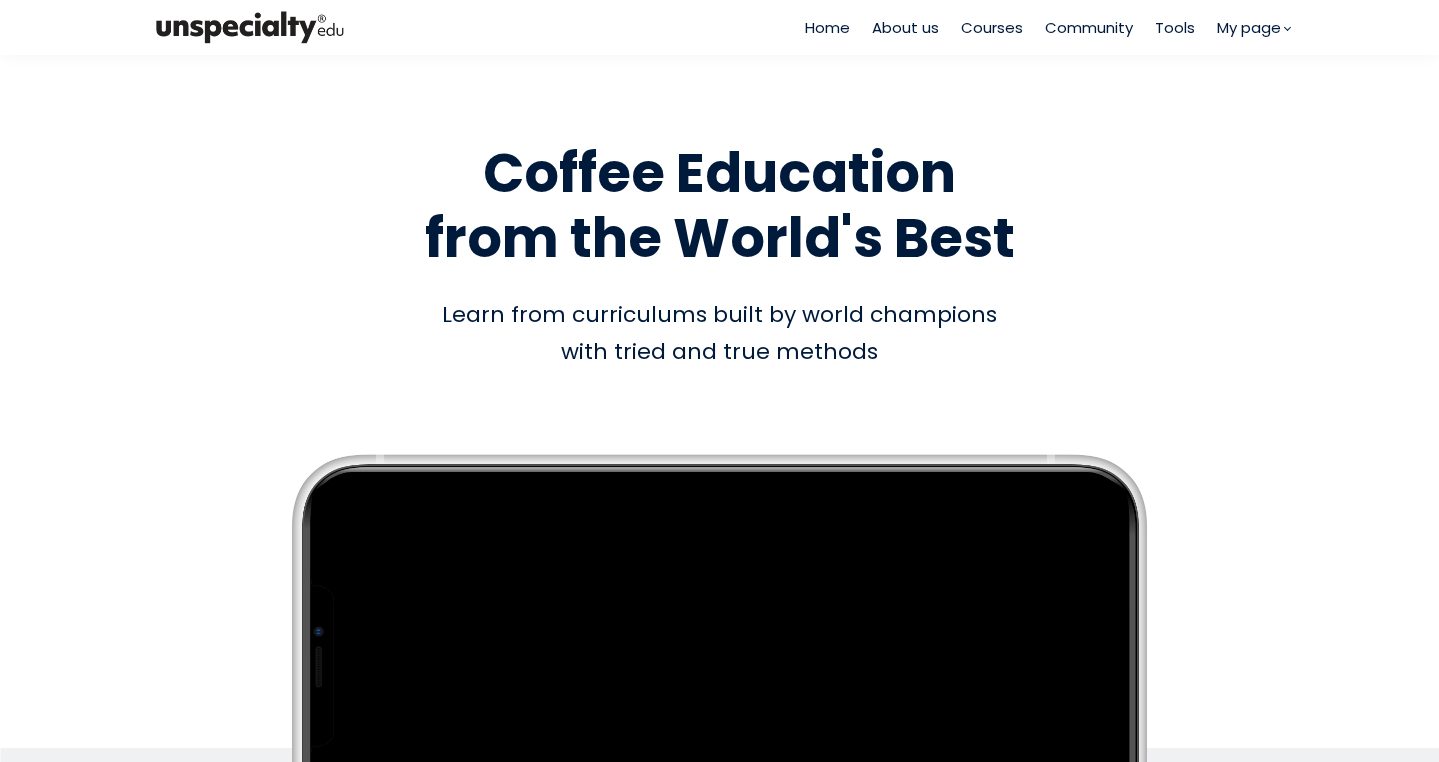 scroll, scrollTop: 0, scrollLeft: 0, axis: both 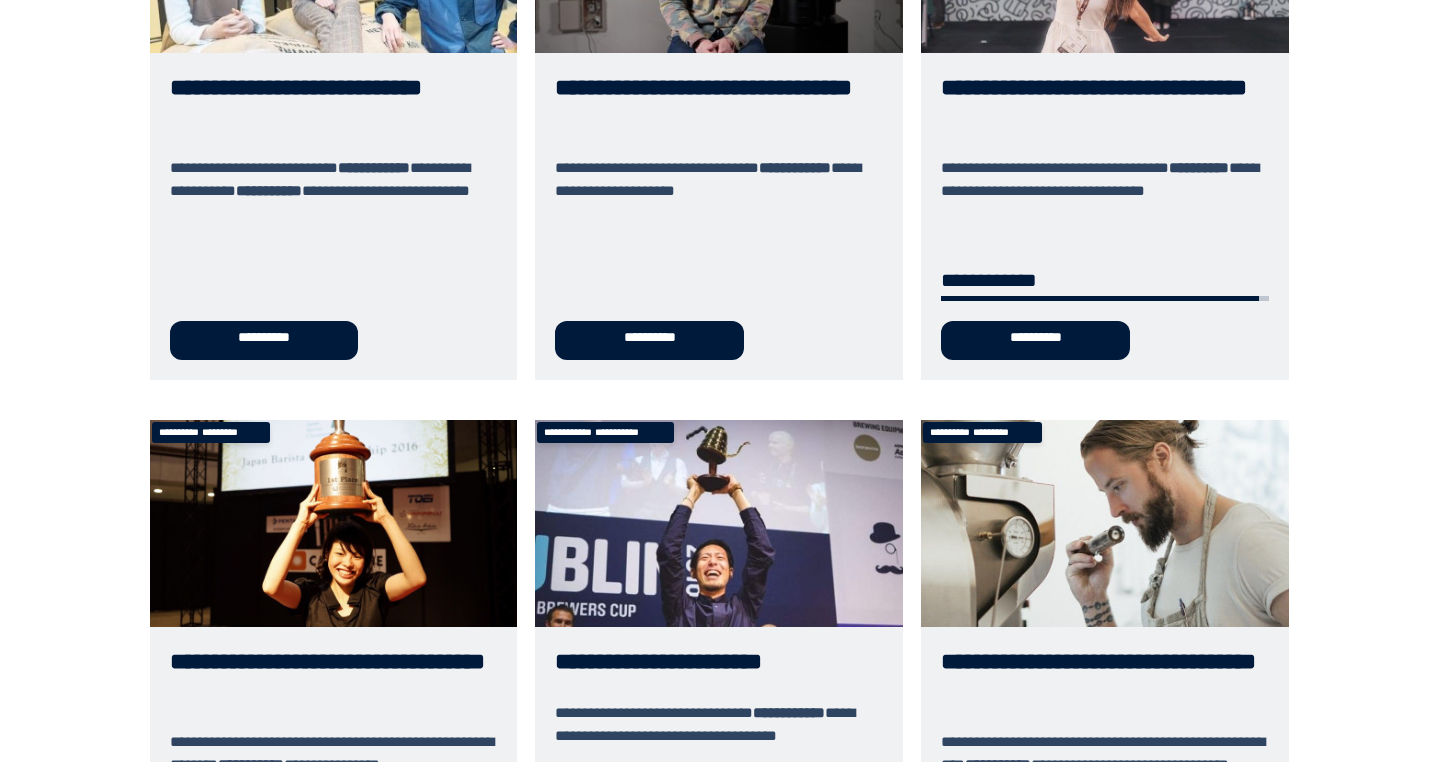 click on "**********" at bounding box center [1105, 113] 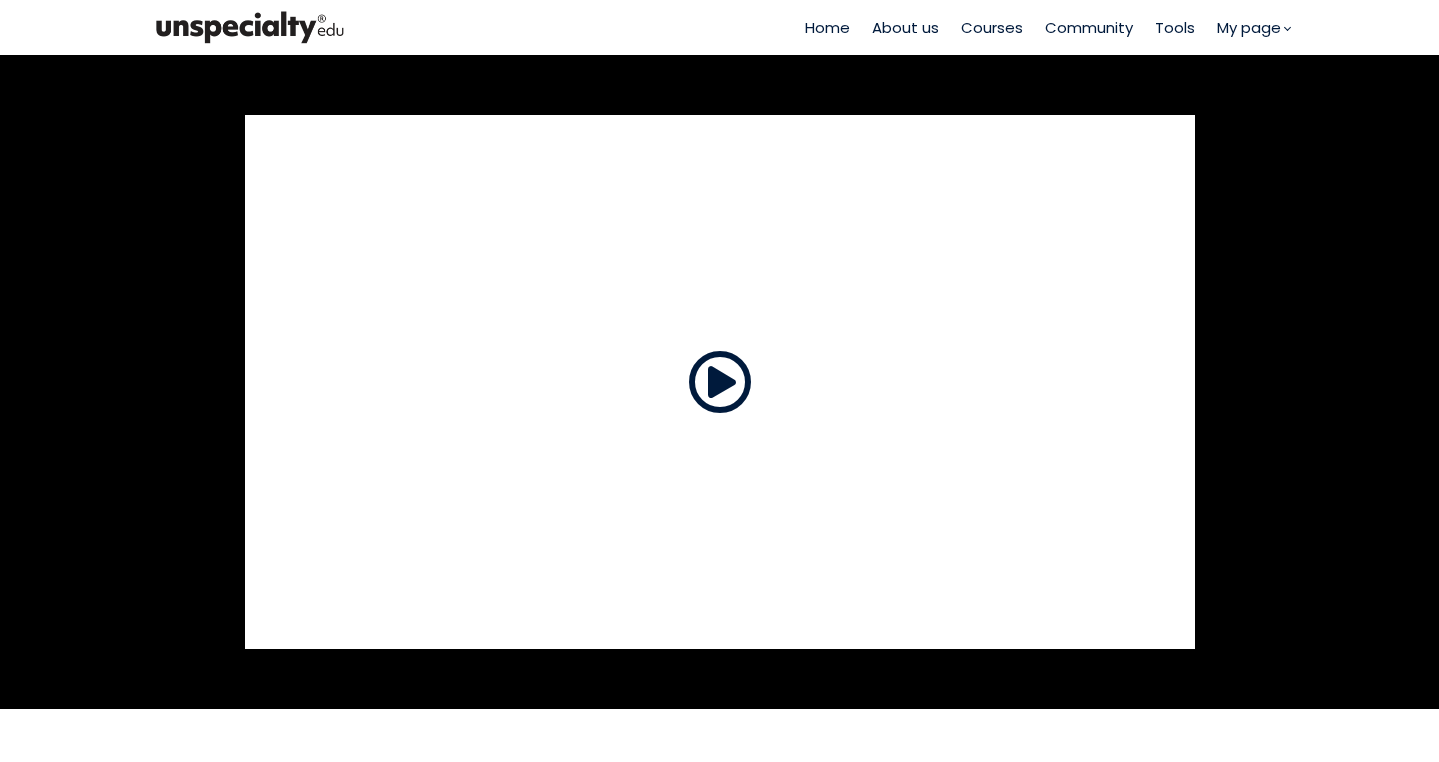 scroll, scrollTop: 0, scrollLeft: 0, axis: both 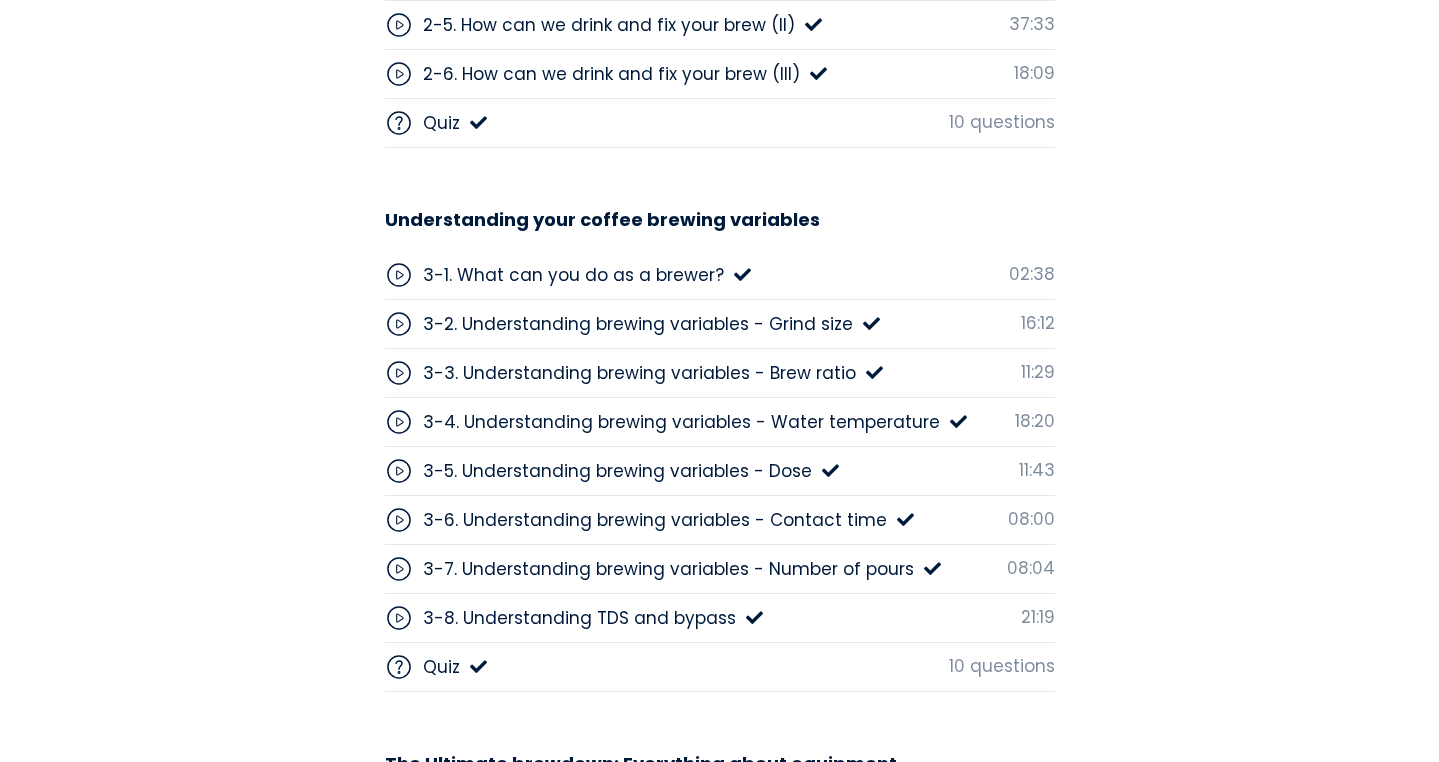 click on "3-2. Understanding brewing variables - Grind size" at bounding box center [638, 324] 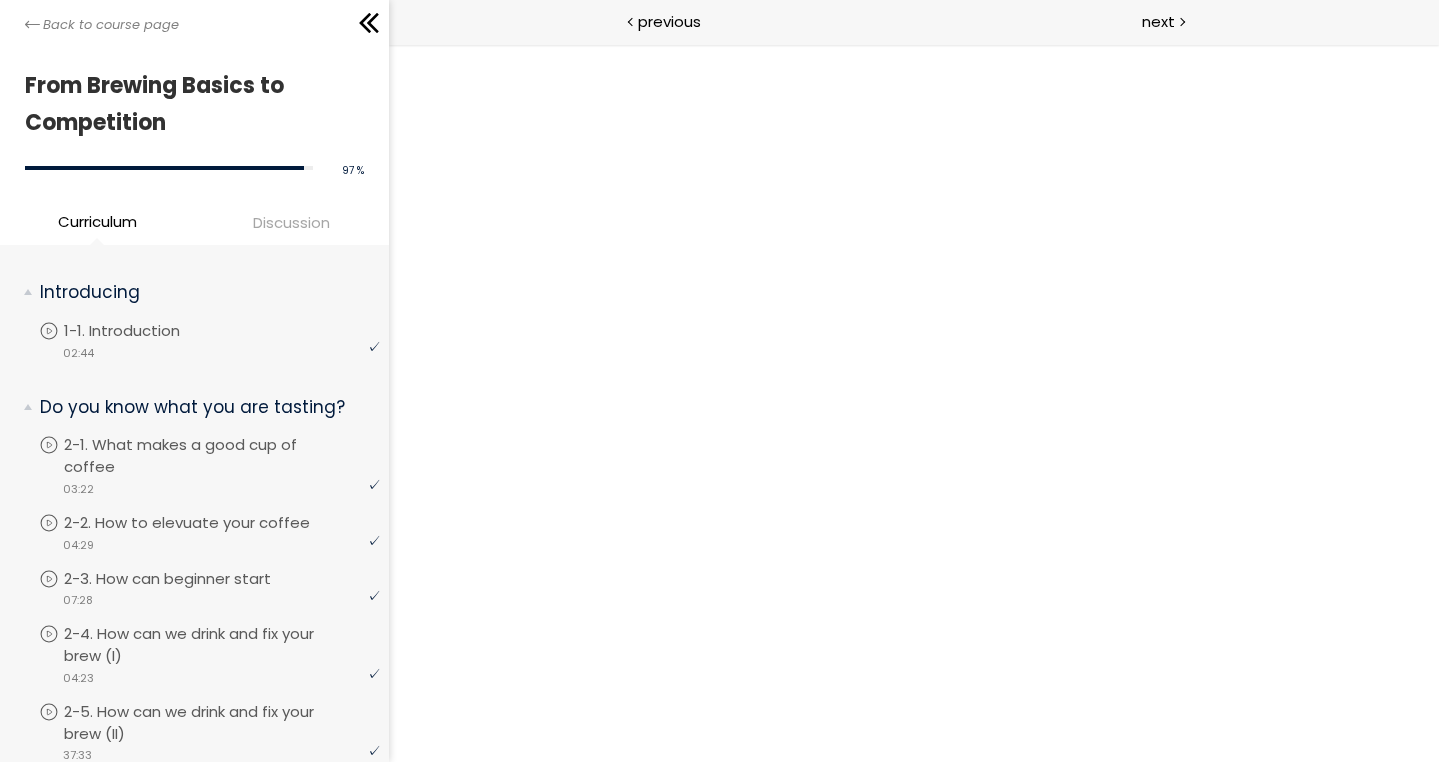 scroll, scrollTop: 0, scrollLeft: 0, axis: both 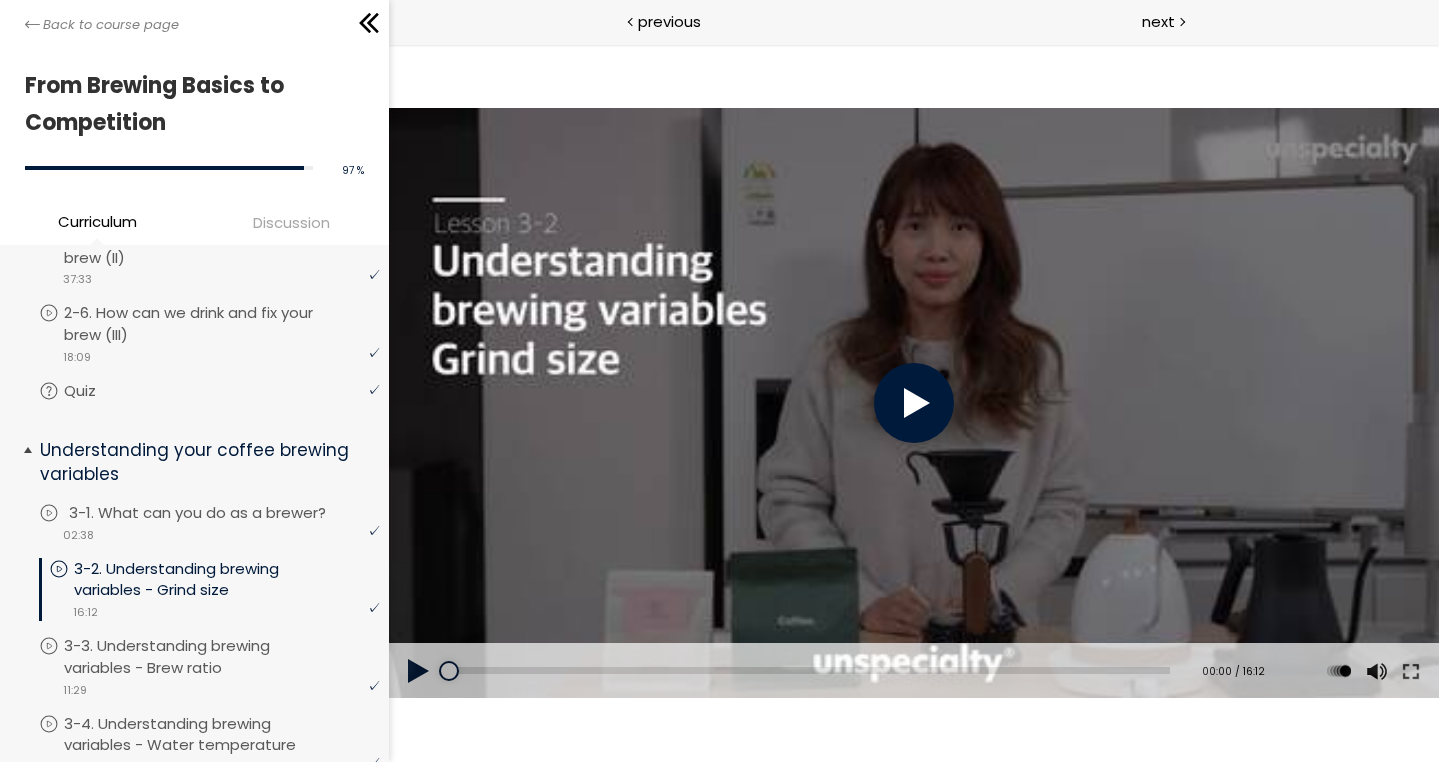 click on "3-1. What can you do as a brewer?" at bounding box center [217, 513] 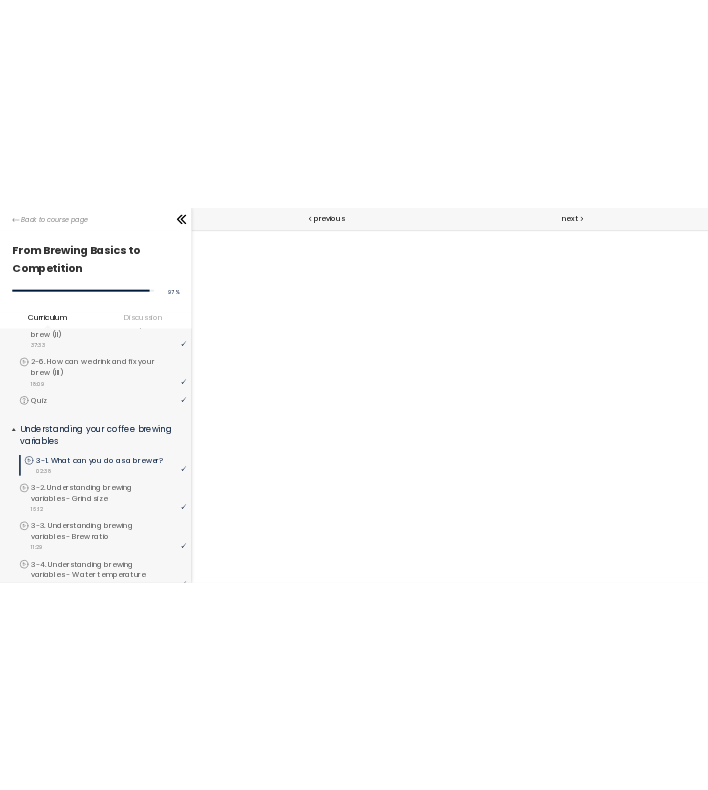 scroll, scrollTop: 0, scrollLeft: 0, axis: both 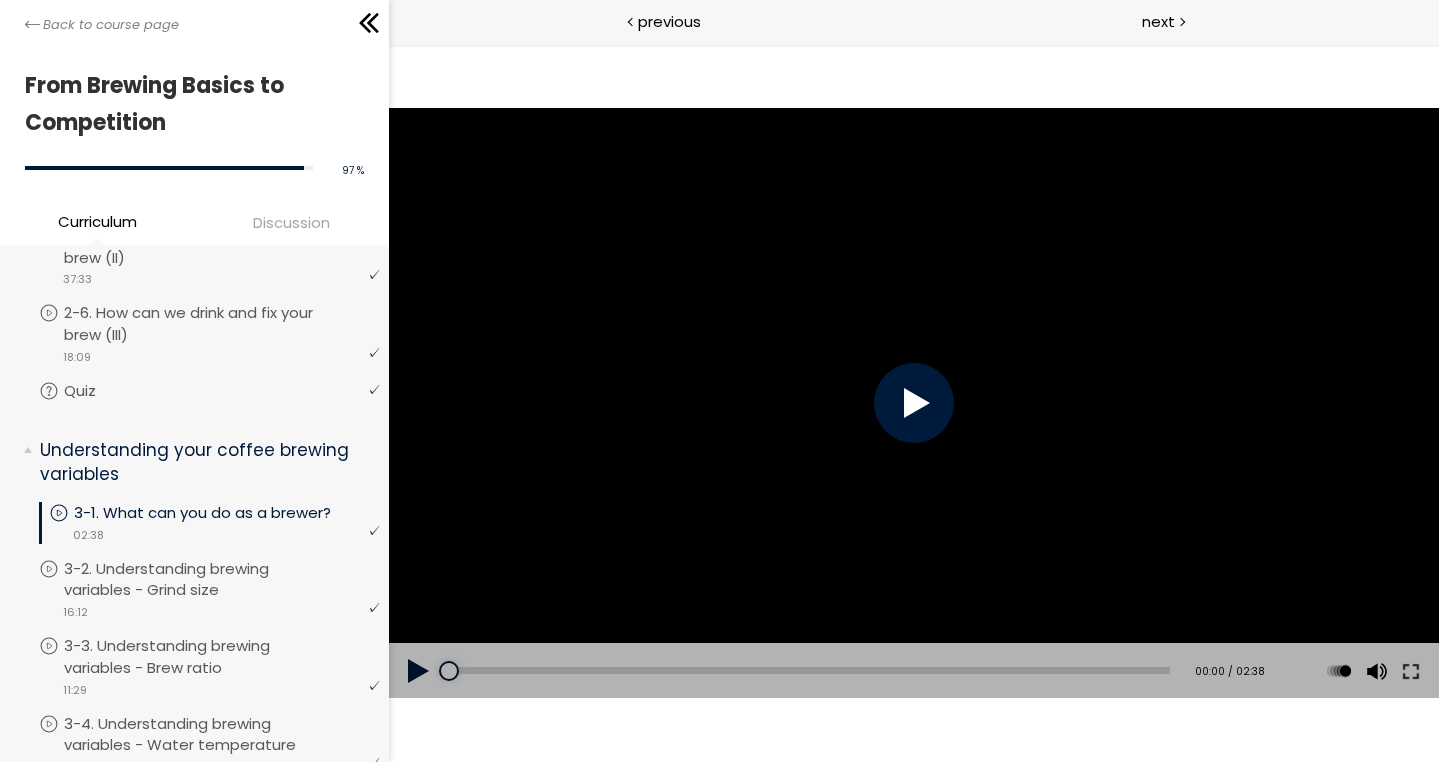 click at bounding box center [418, 671] 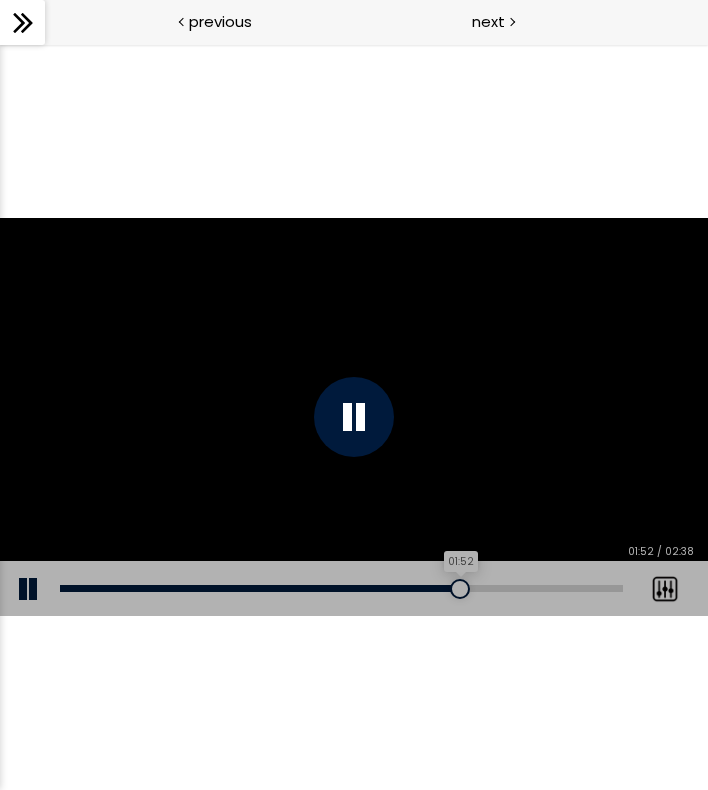 click on "01:52" at bounding box center [341, 588] 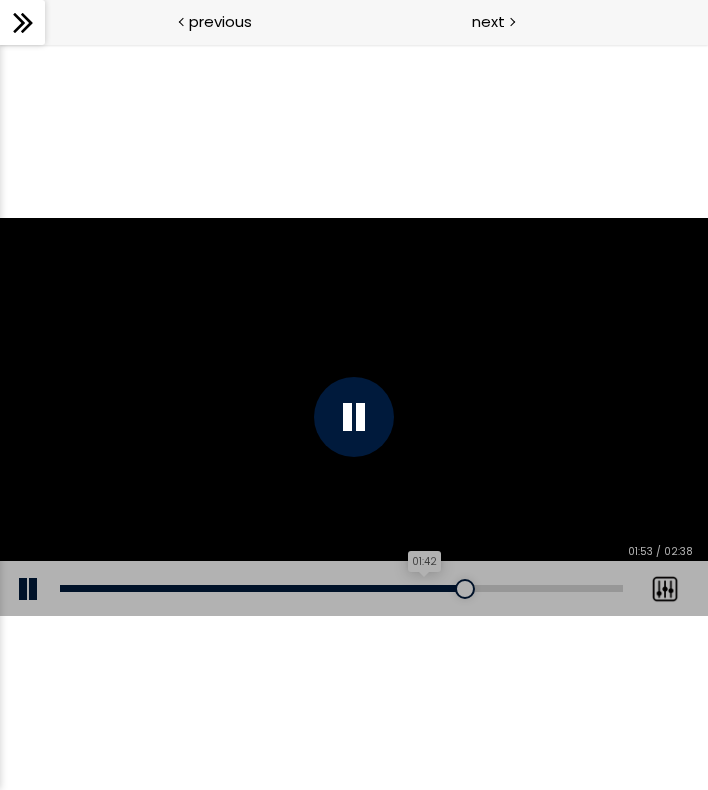 click on "01:42" at bounding box center [341, 588] 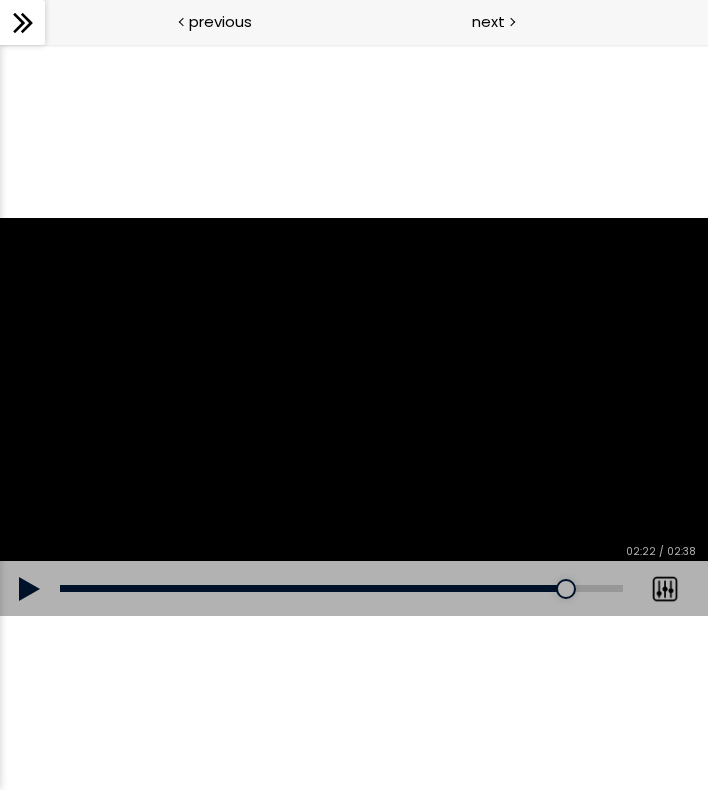 click at bounding box center (354, 417) 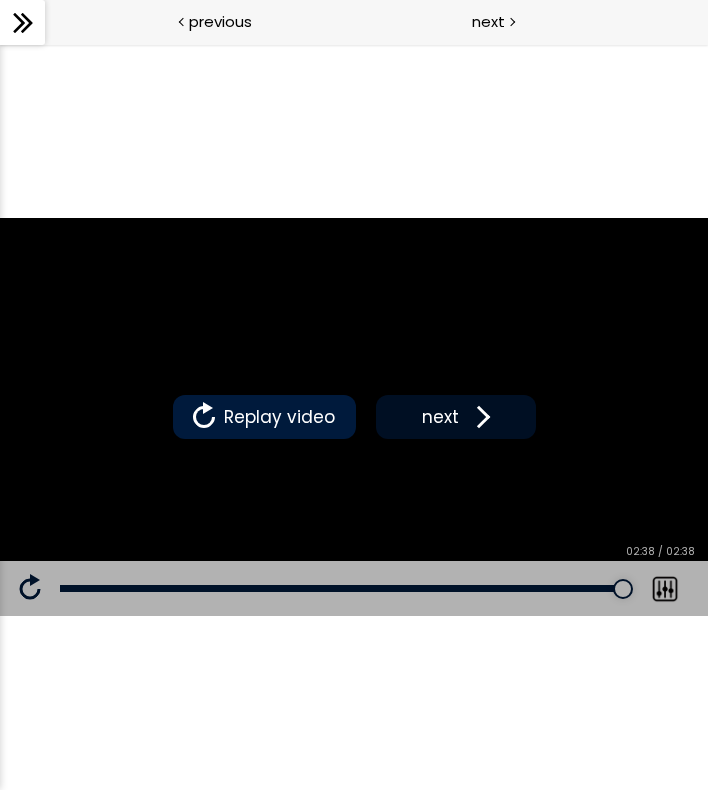 click at bounding box center [479, 417] 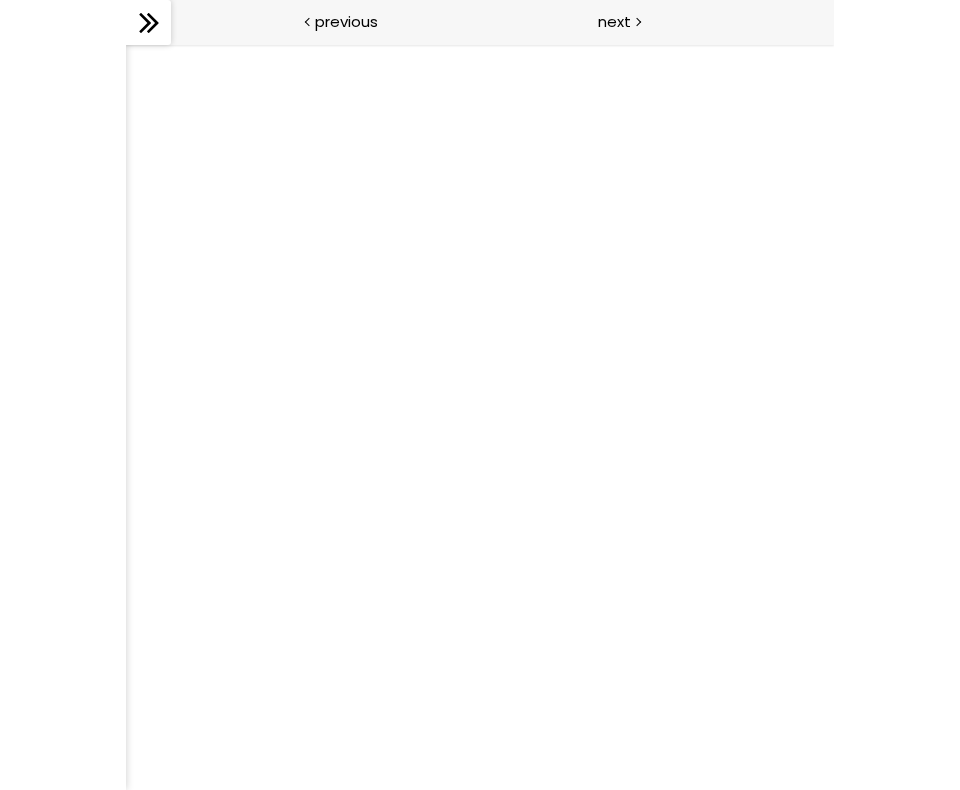 scroll, scrollTop: 0, scrollLeft: 0, axis: both 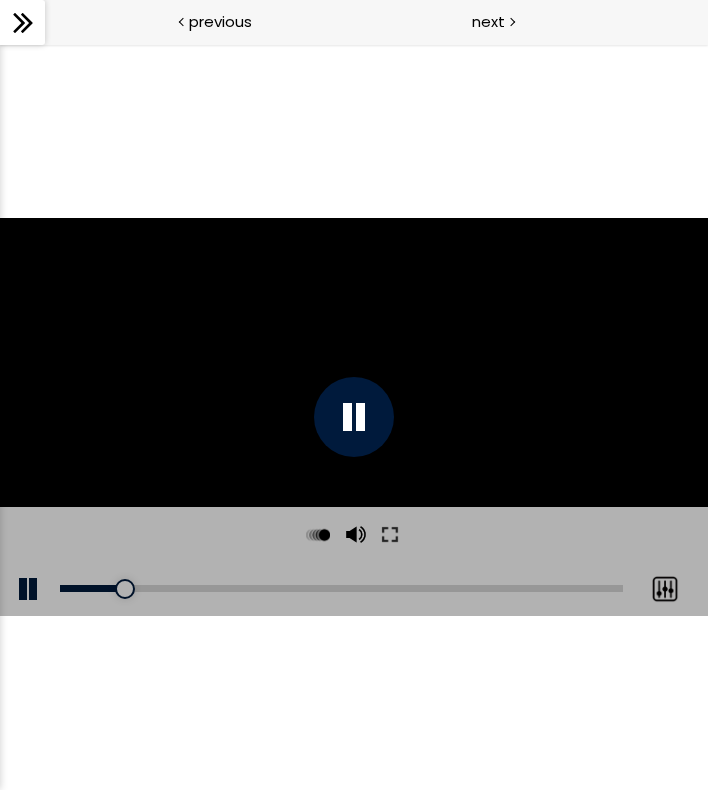 click at bounding box center [665, 589] 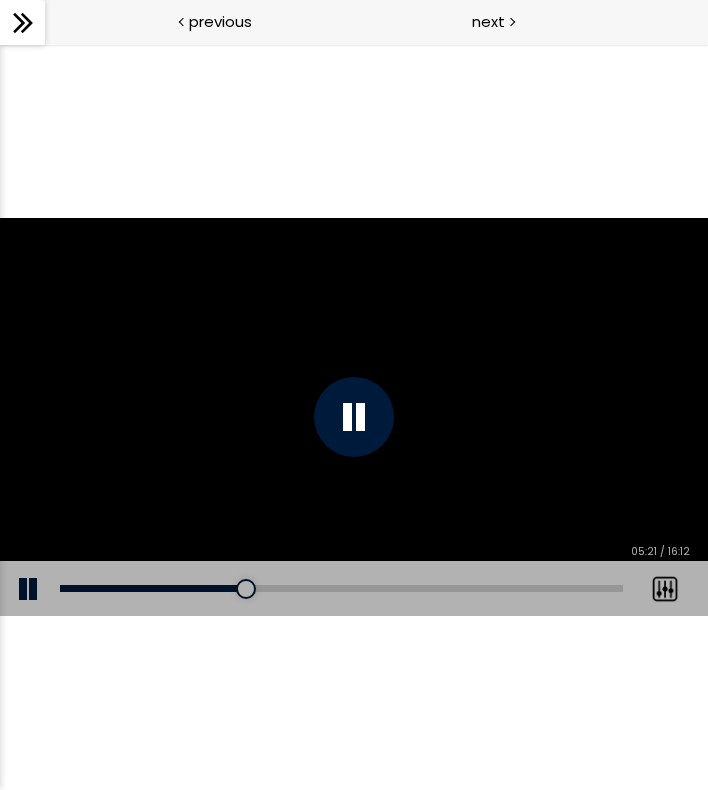 click at bounding box center (354, 417) 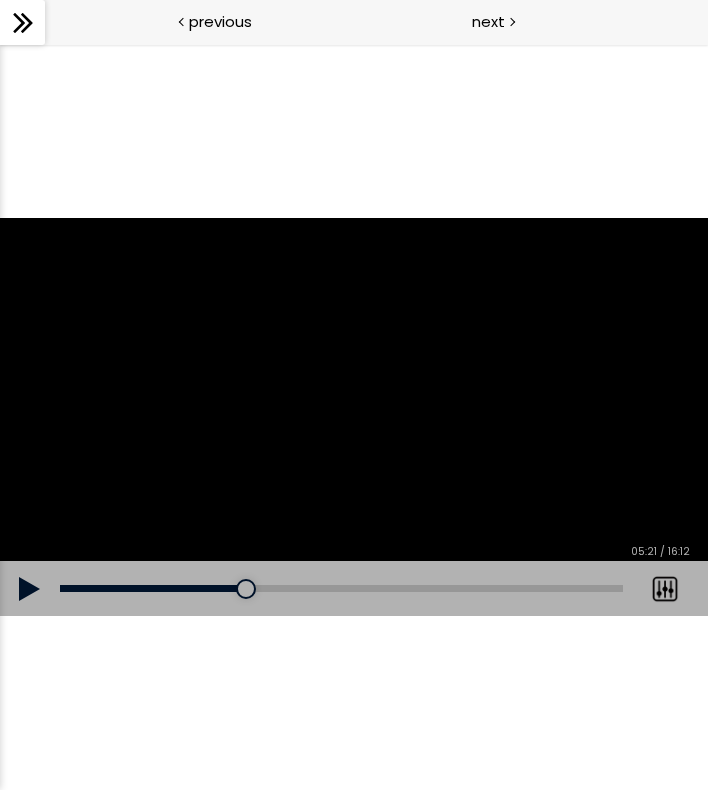 click at bounding box center [30, 589] 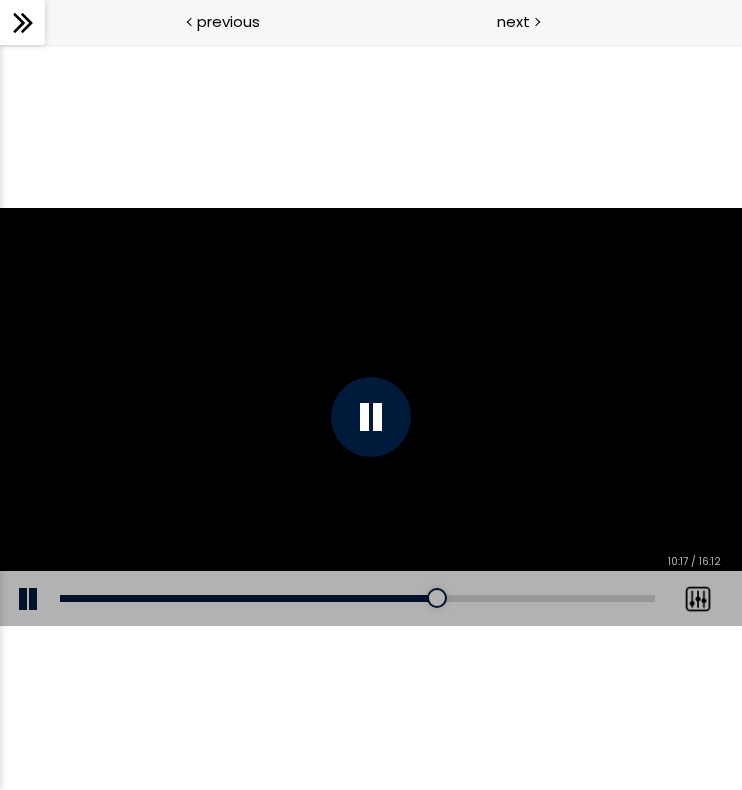 click at bounding box center [371, 416] 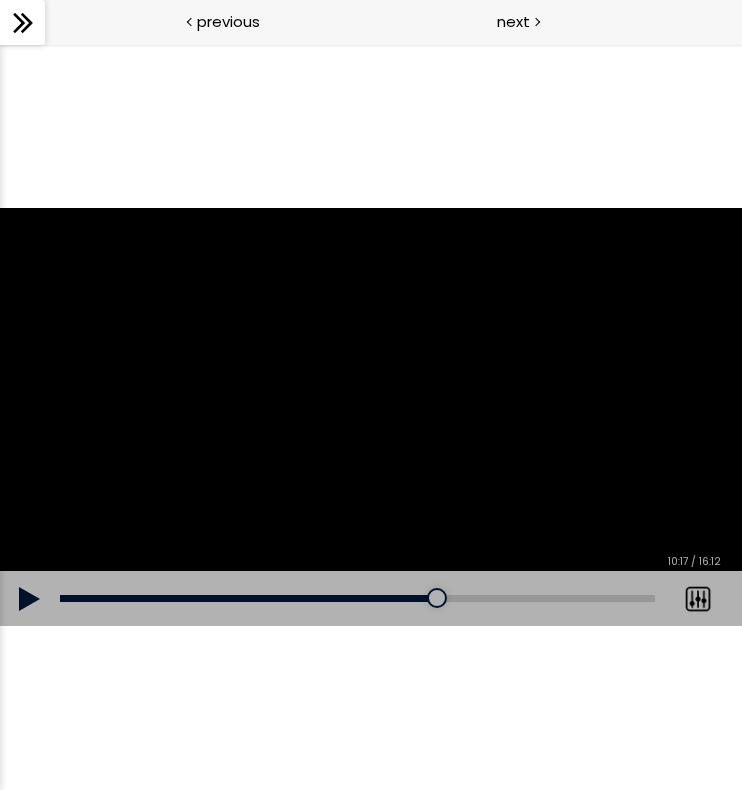 click at bounding box center (30, 599) 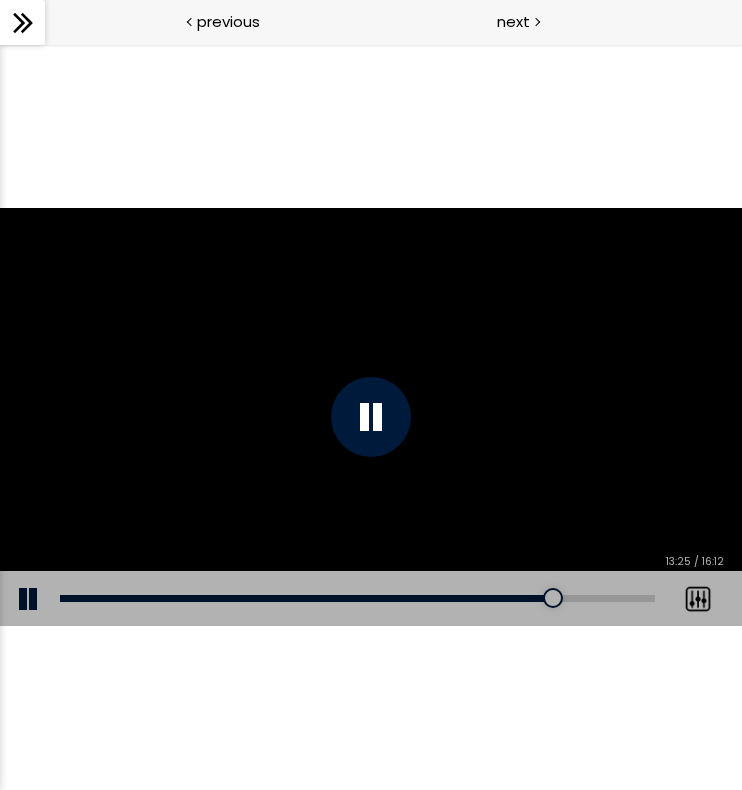 click at bounding box center [371, 417] 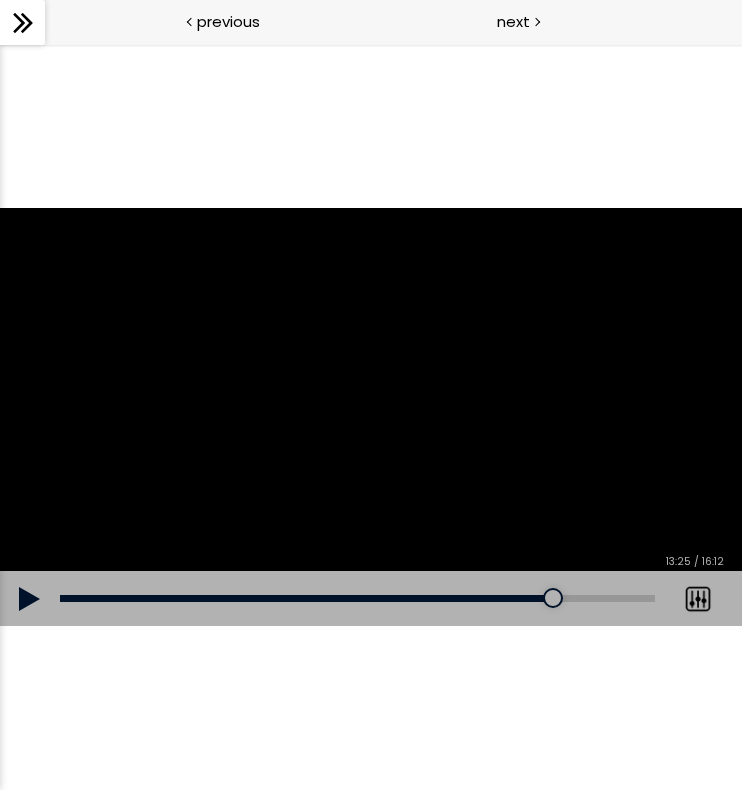 click at bounding box center (30, 599) 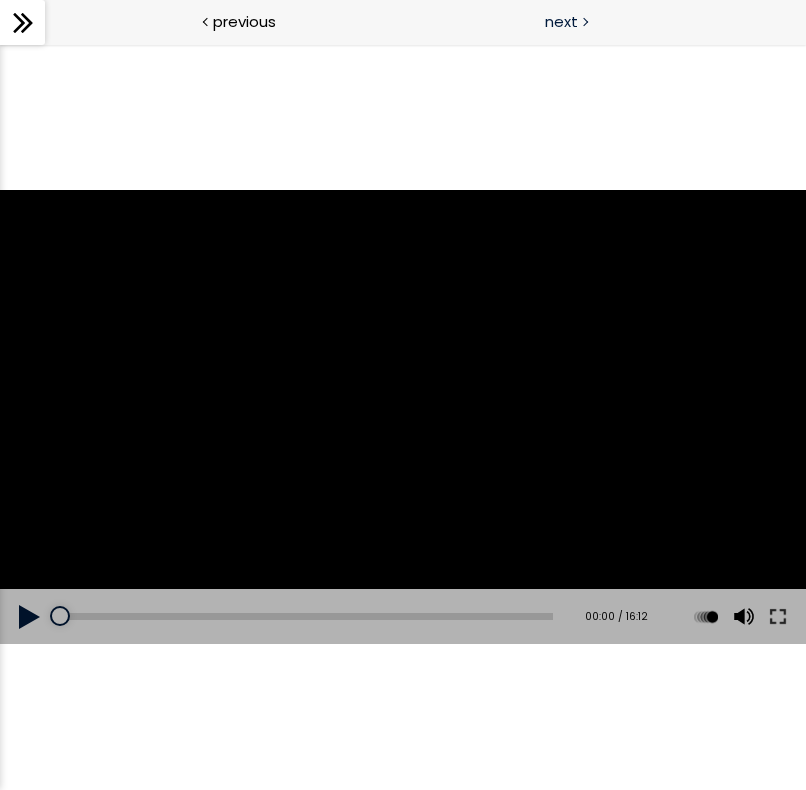 click at bounding box center [30, 617] 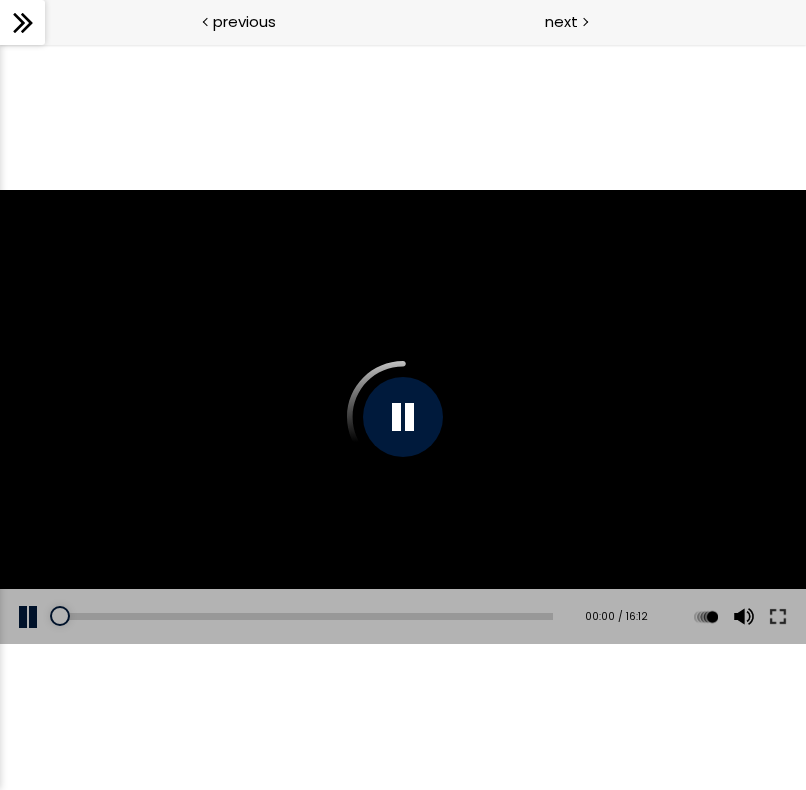 click at bounding box center (30, 617) 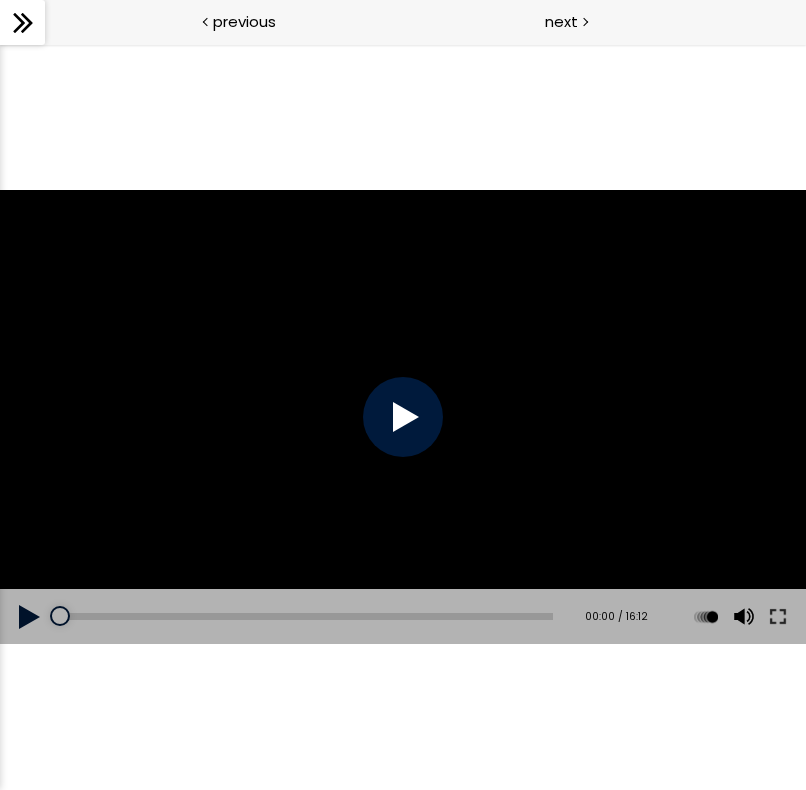 click at bounding box center [30, 617] 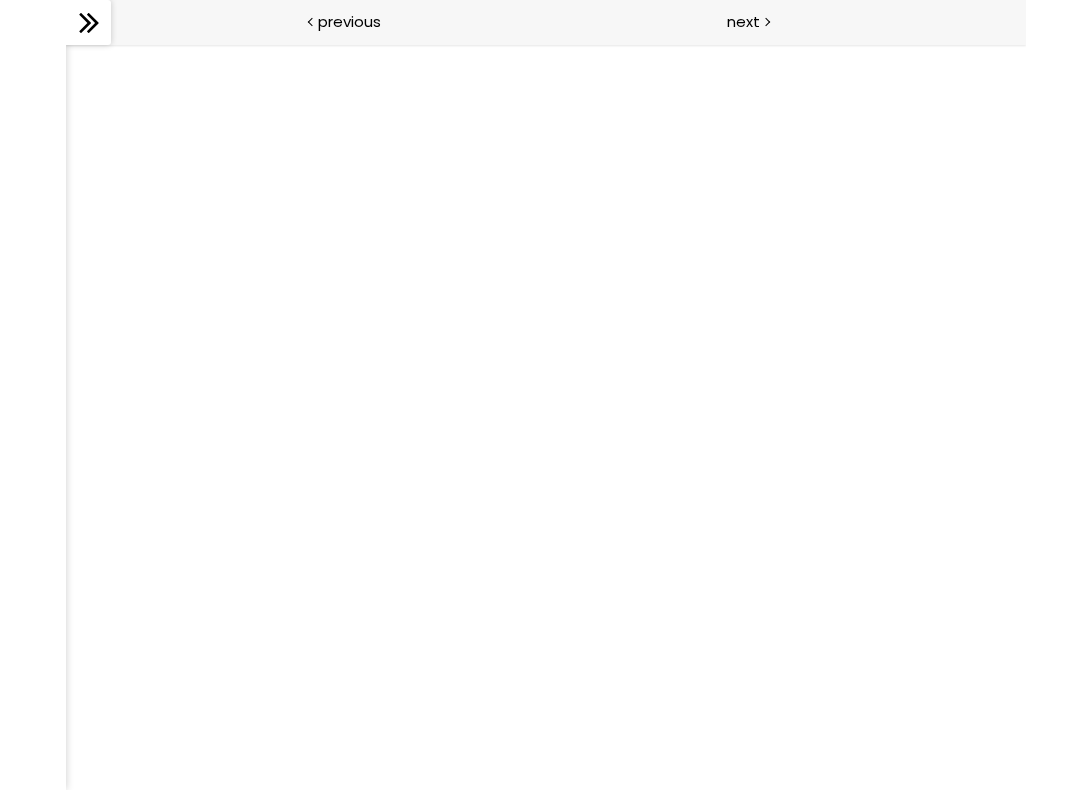 scroll, scrollTop: 0, scrollLeft: 0, axis: both 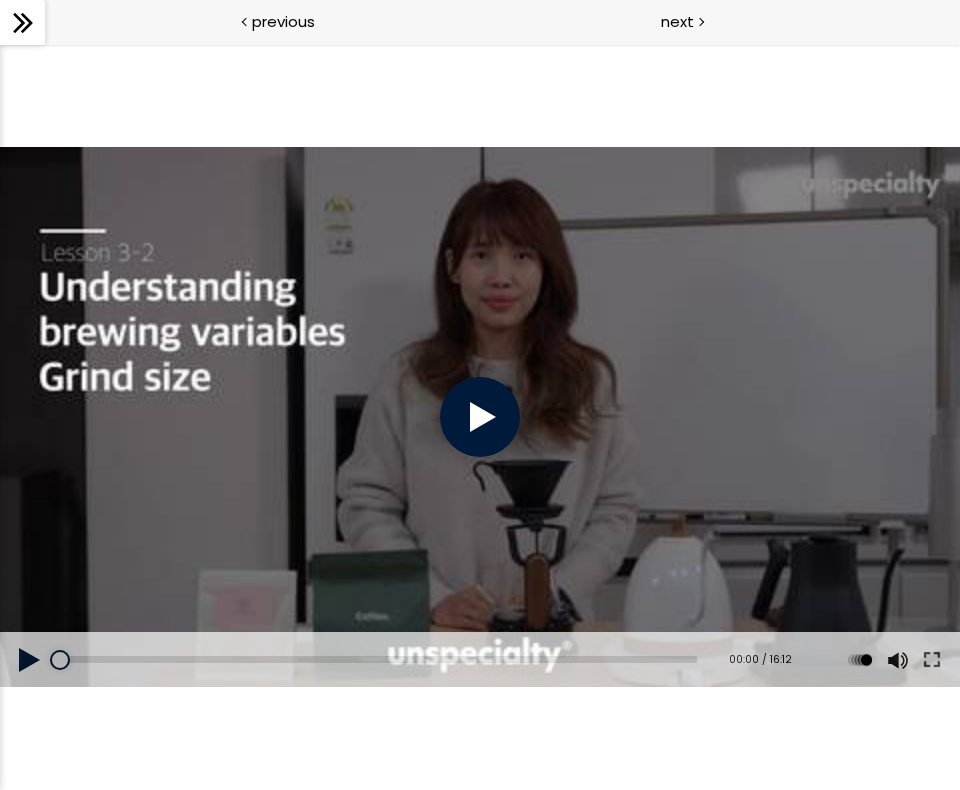 click at bounding box center [480, 417] 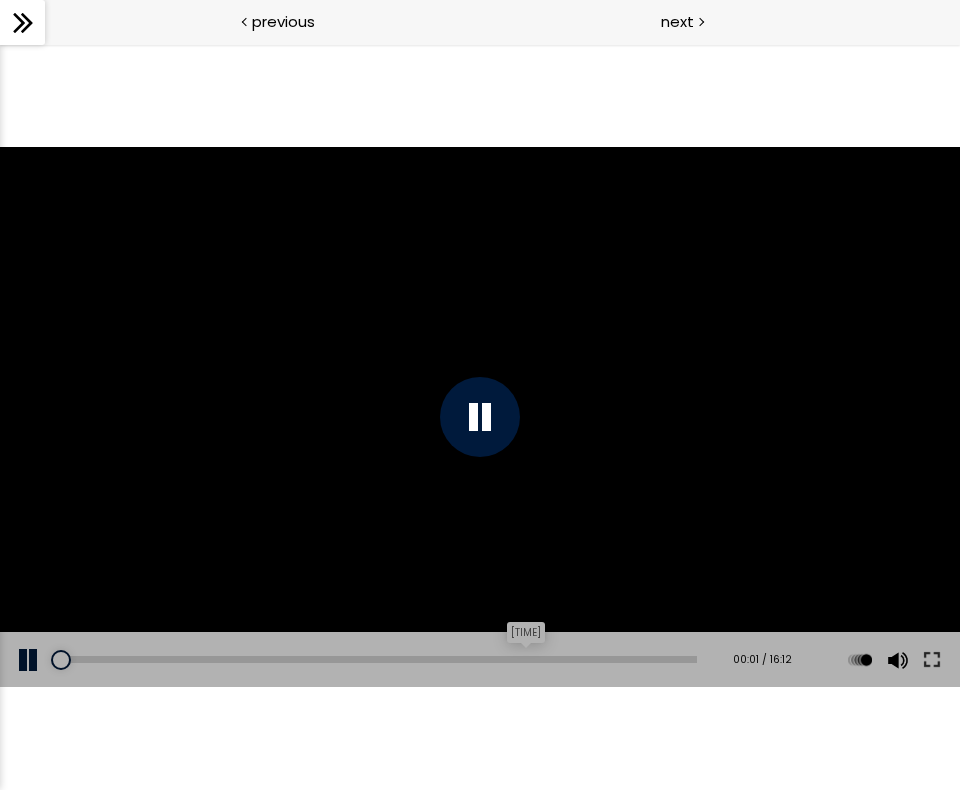 click on "[TIME]" at bounding box center (378, 659) 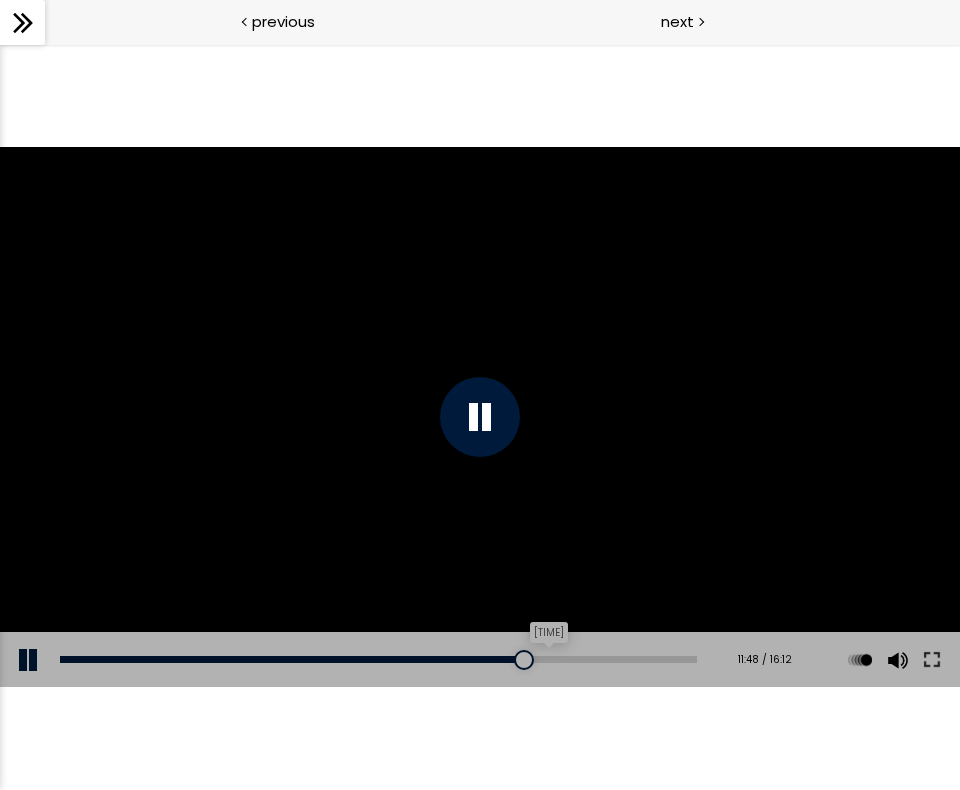 click on "12:21" at bounding box center (378, 659) 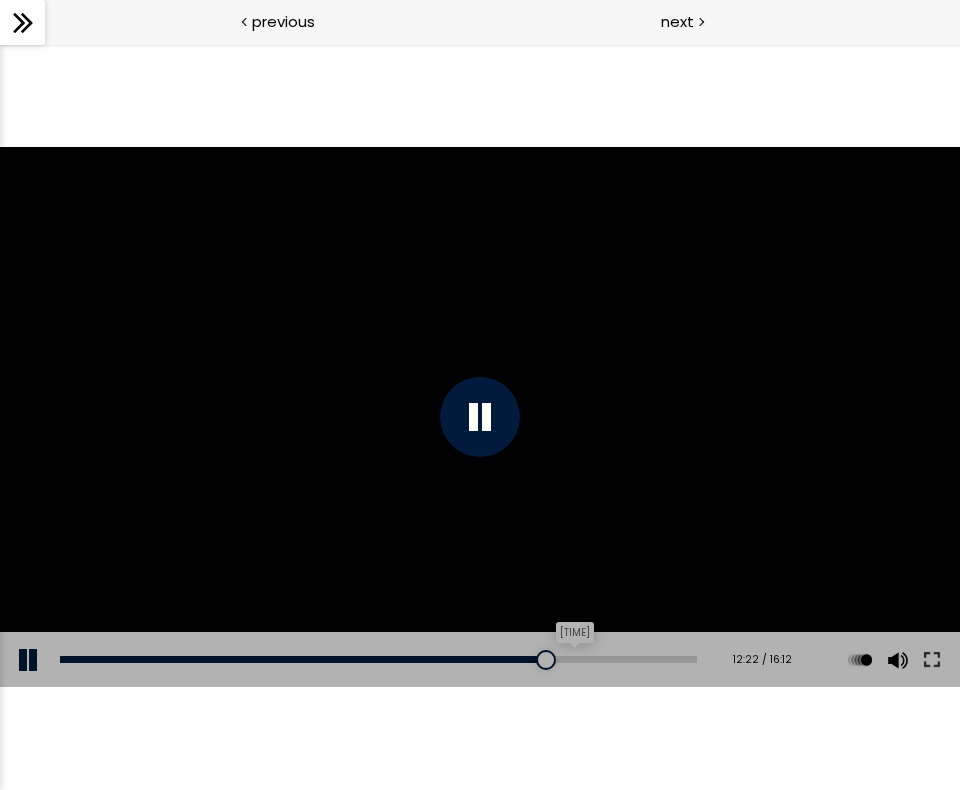 click on "13:02" at bounding box center [378, 659] 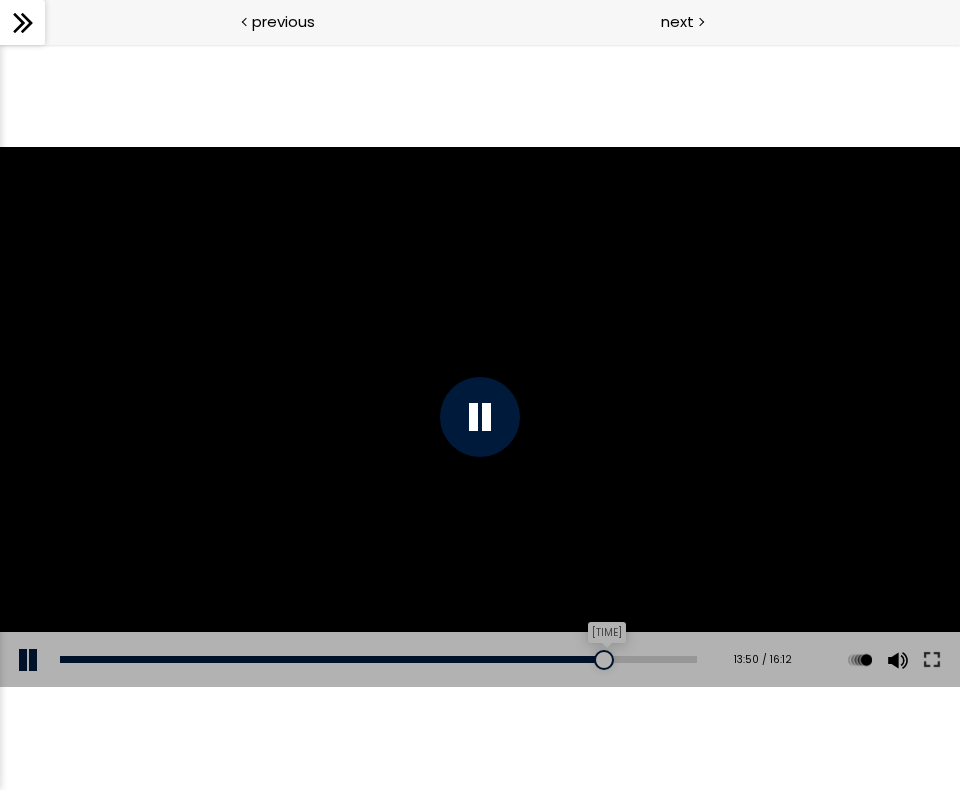 click on "13:50" at bounding box center (378, 659) 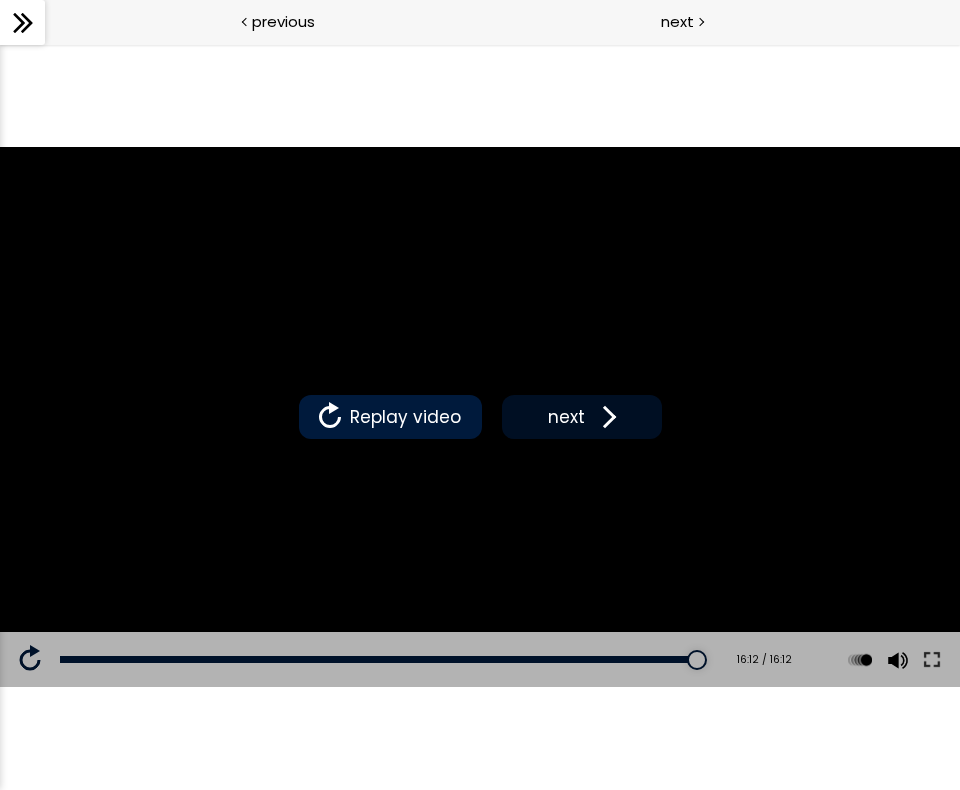 click at bounding box center (605, 417) 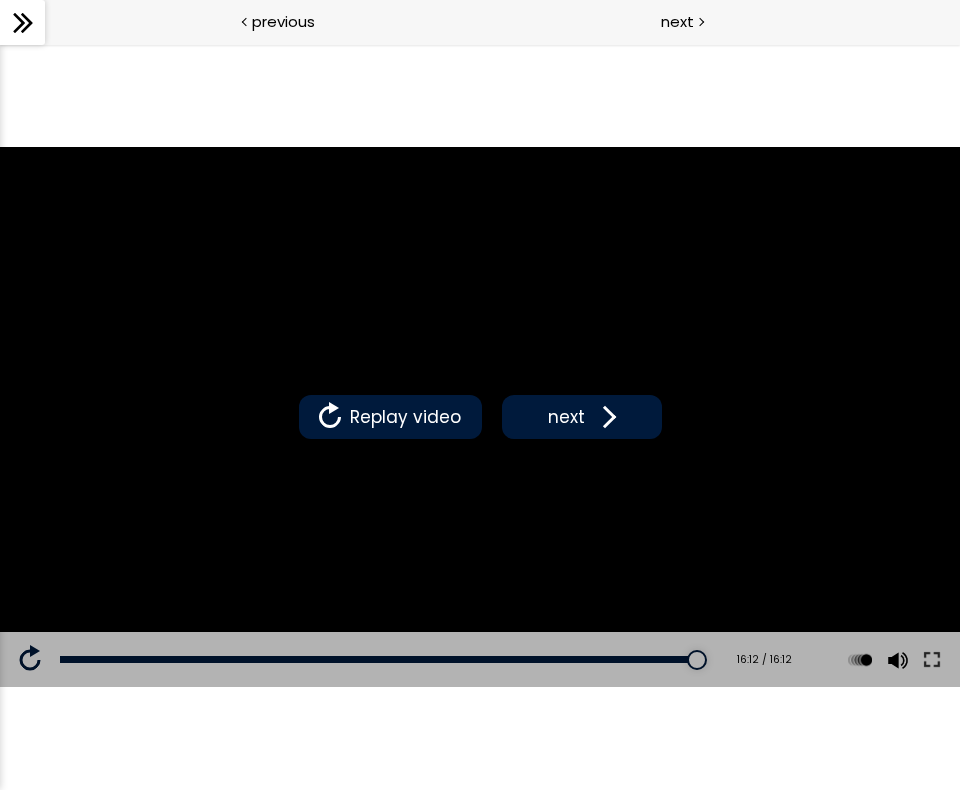 click on "Replay video   next" at bounding box center (480, 417) 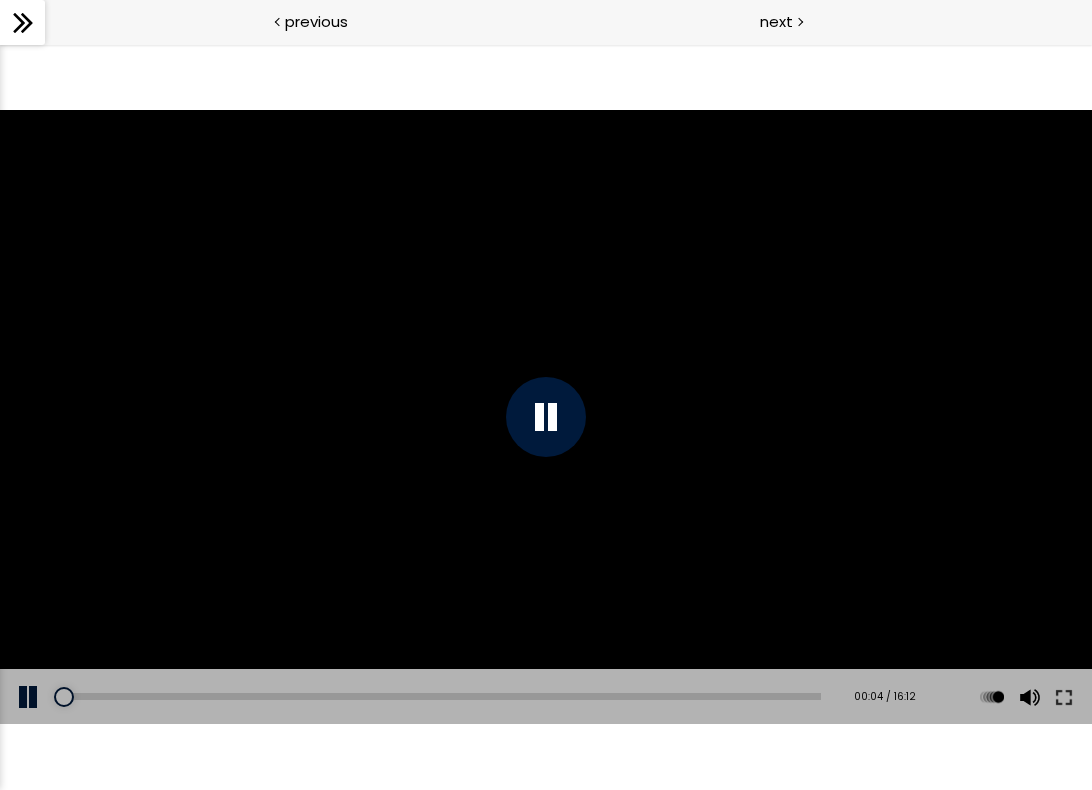 click on "Add chapter
09:27" at bounding box center (440, 697) 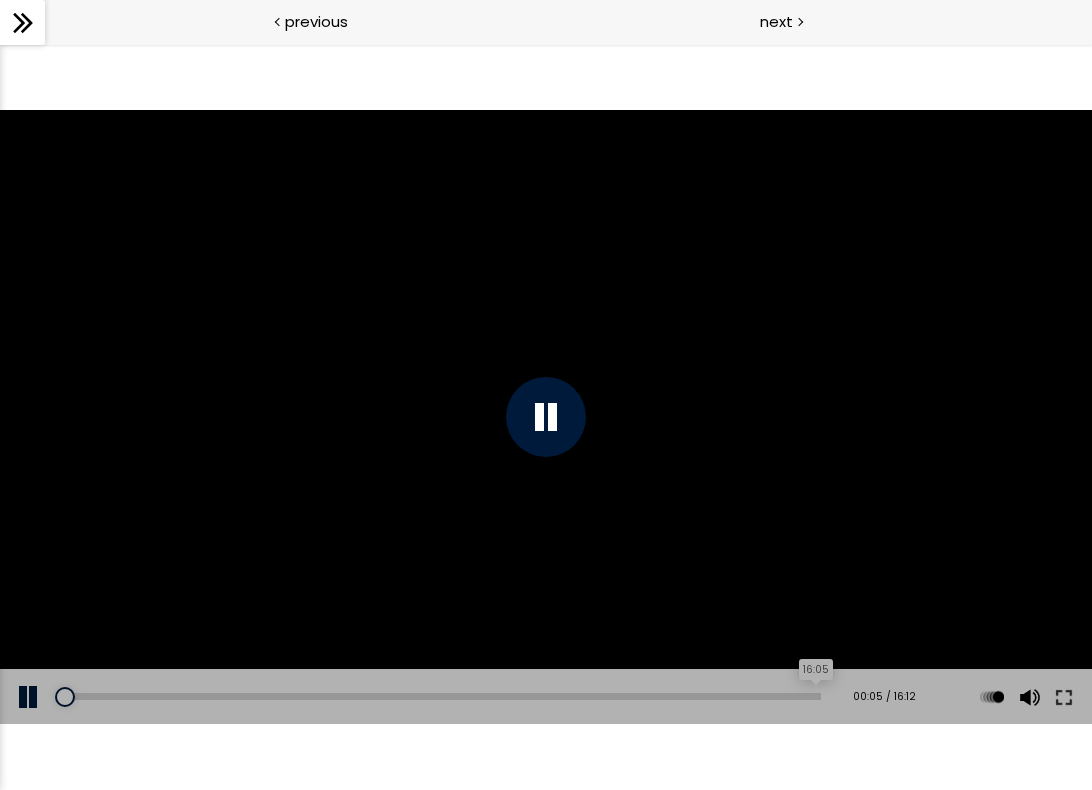 click on "16:05" at bounding box center [440, 696] 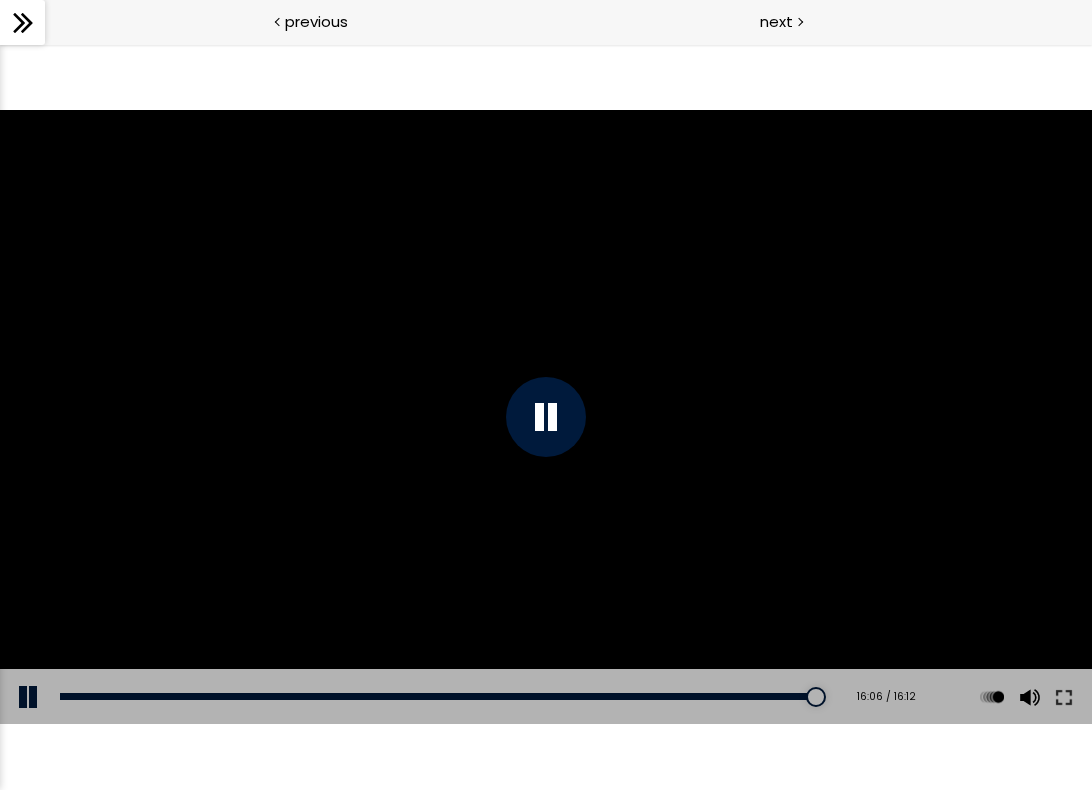 scroll, scrollTop: 0, scrollLeft: 0, axis: both 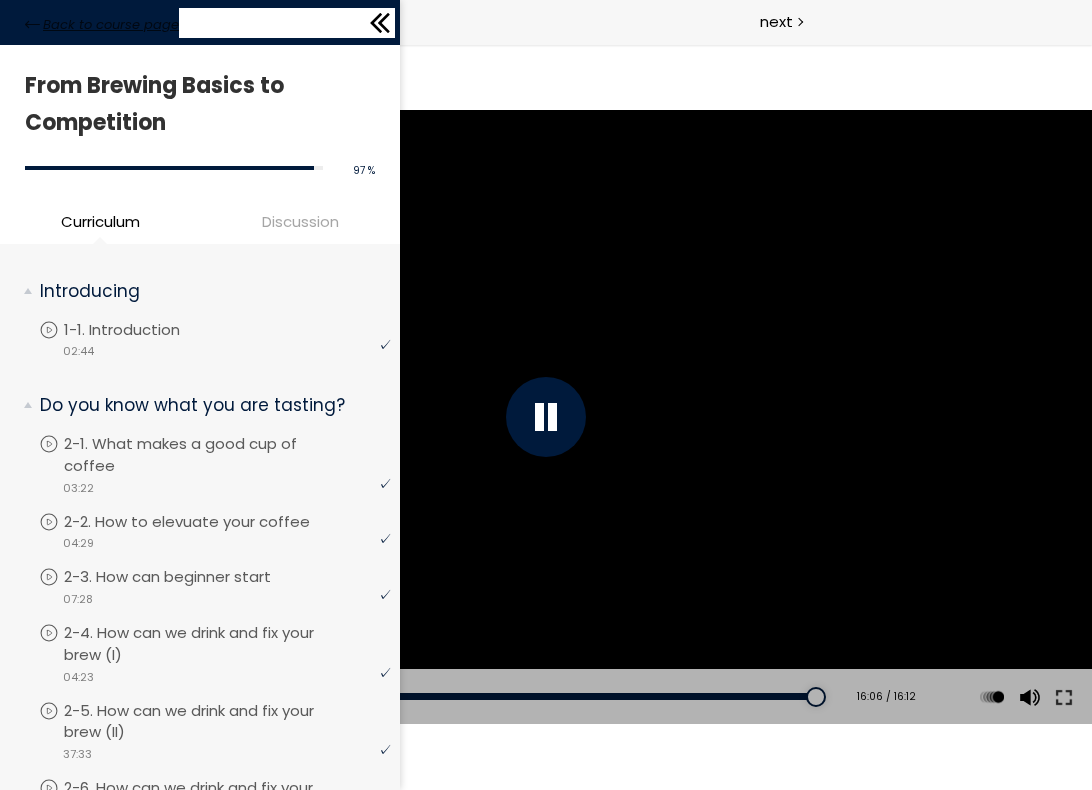 click 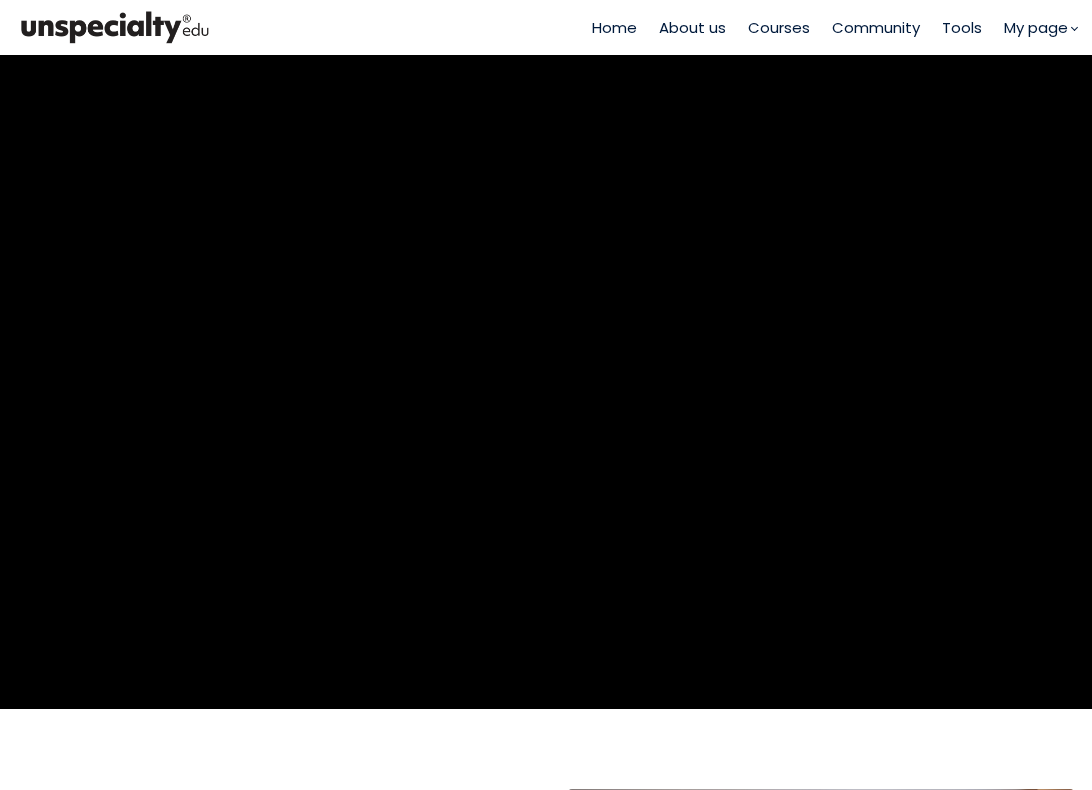 scroll, scrollTop: 0, scrollLeft: 0, axis: both 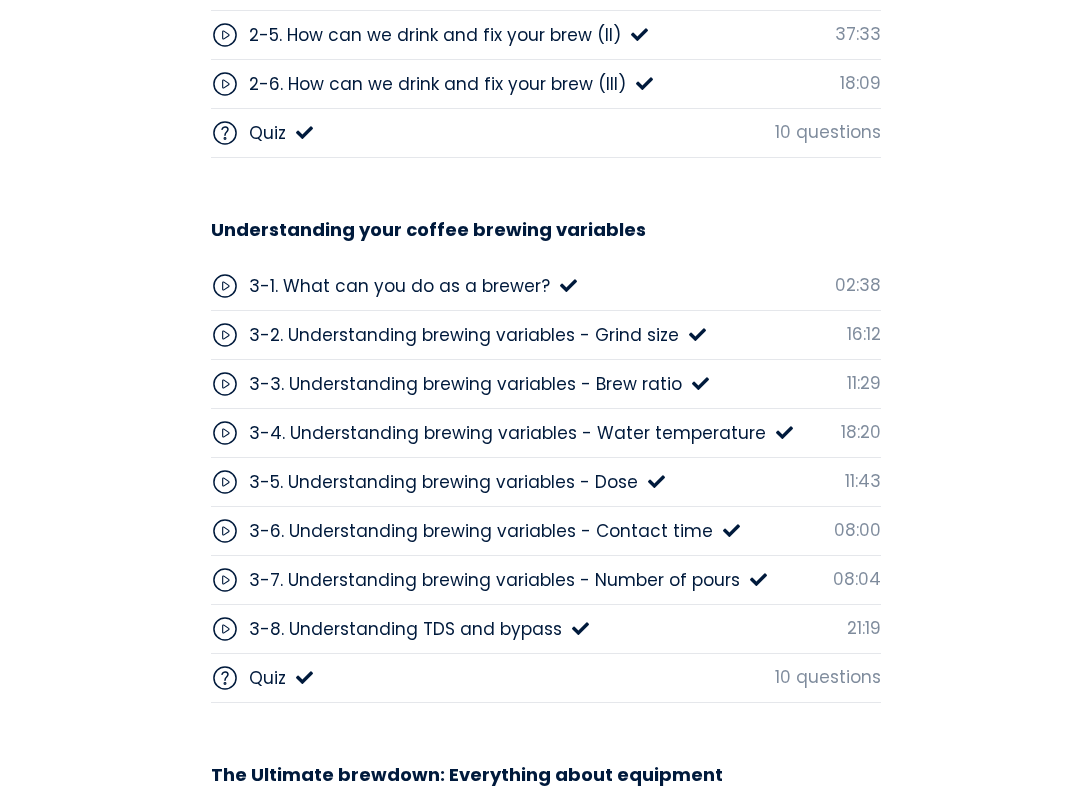 click on "3-3. Understanding brewing variables - Brew ratio" at bounding box center [465, 384] 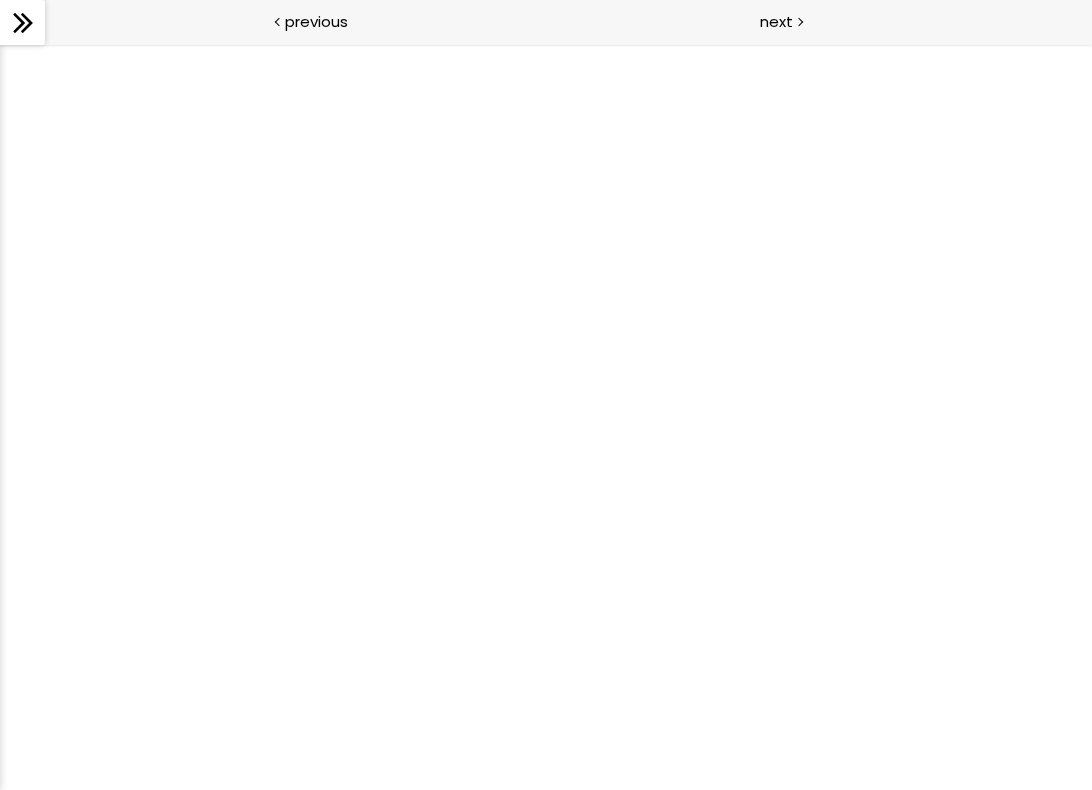 scroll, scrollTop: 0, scrollLeft: 0, axis: both 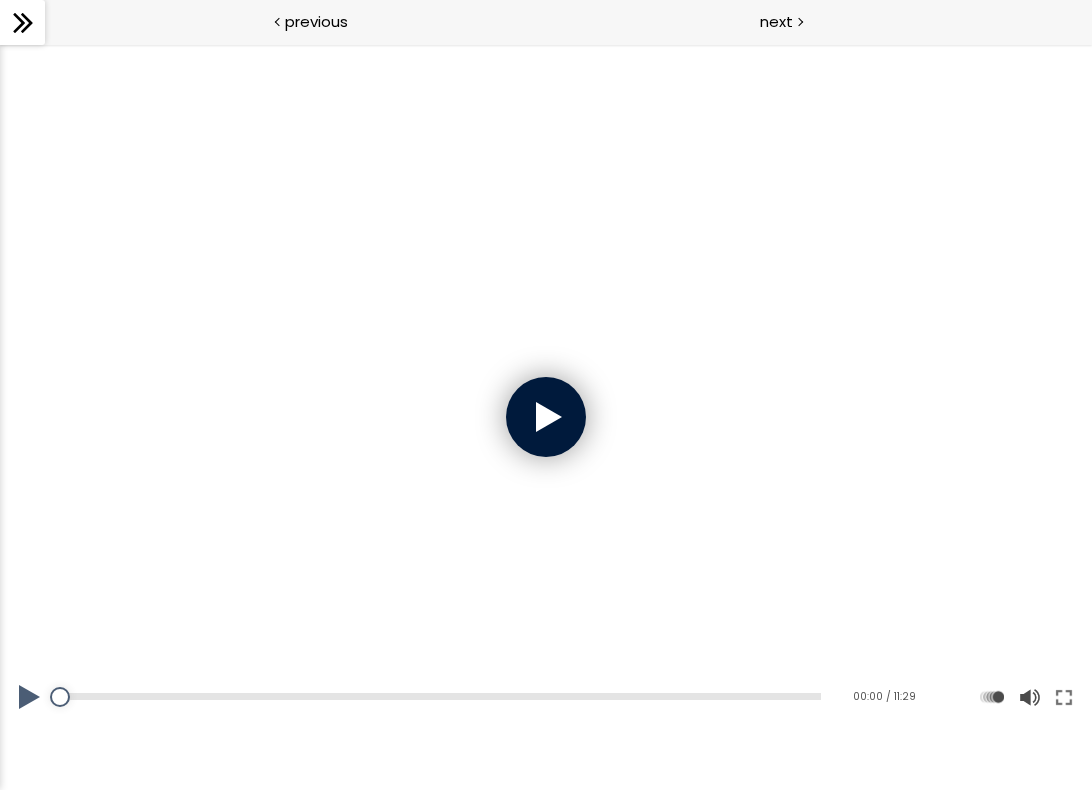 click at bounding box center (546, 417) 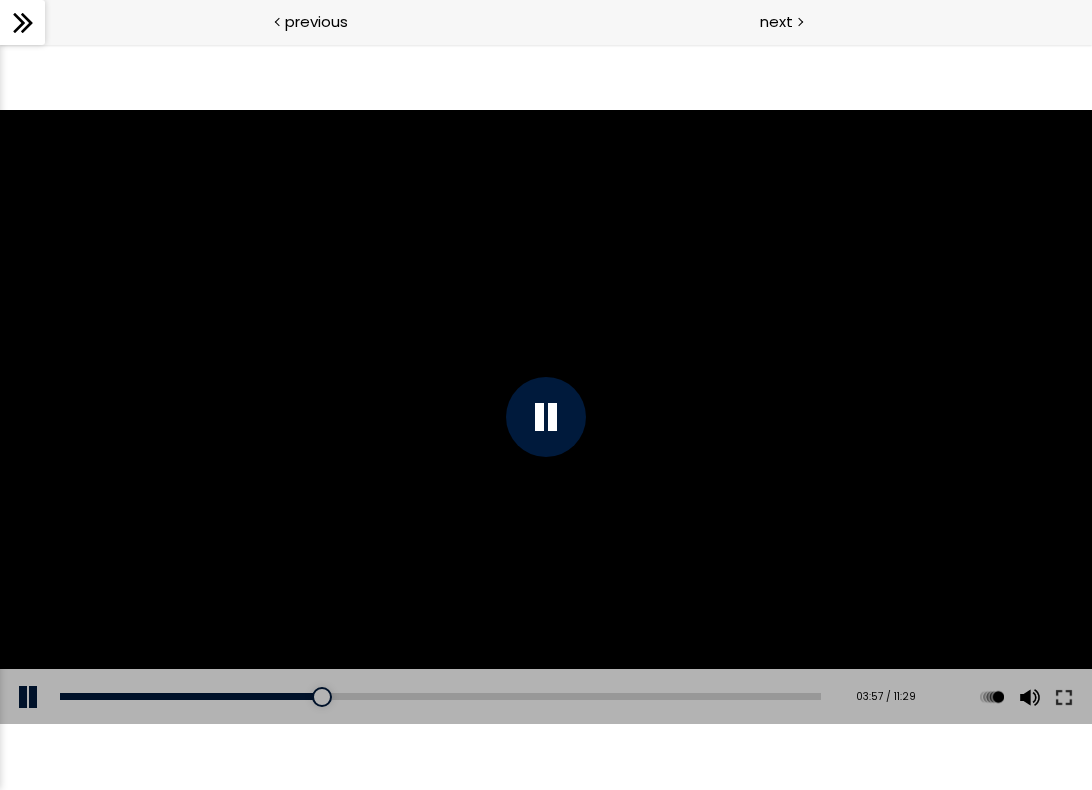 click at bounding box center (546, 417) 